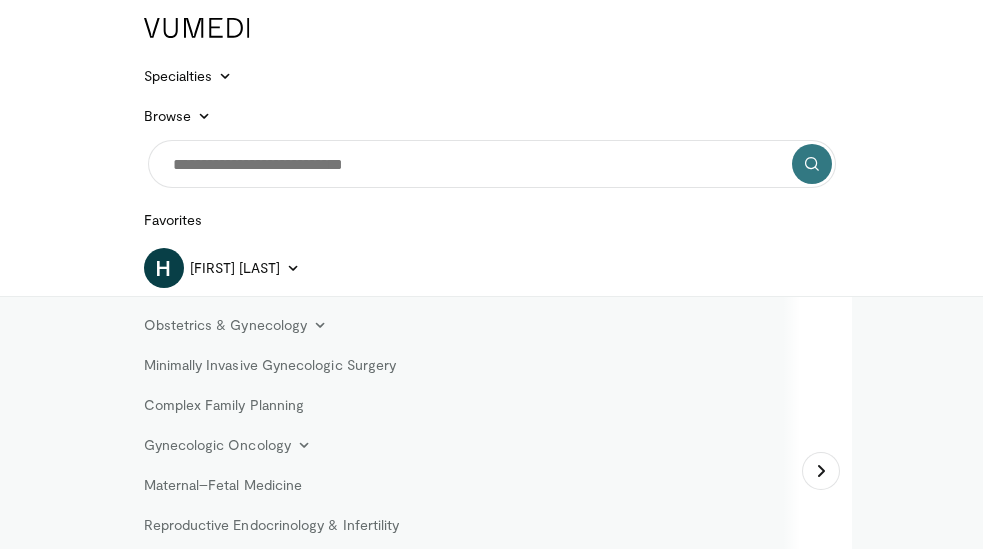 scroll, scrollTop: 0, scrollLeft: 0, axis: both 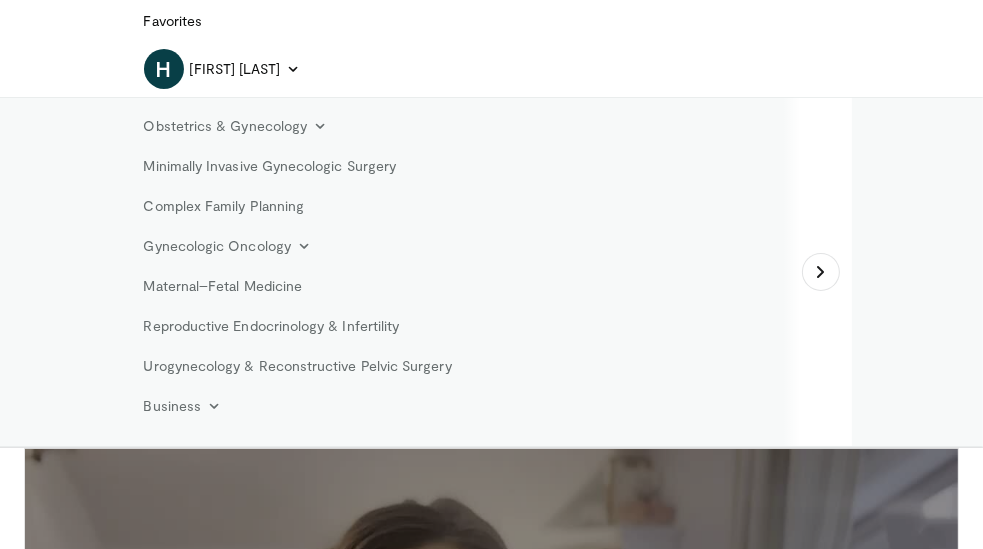 click at bounding box center [491, 712] 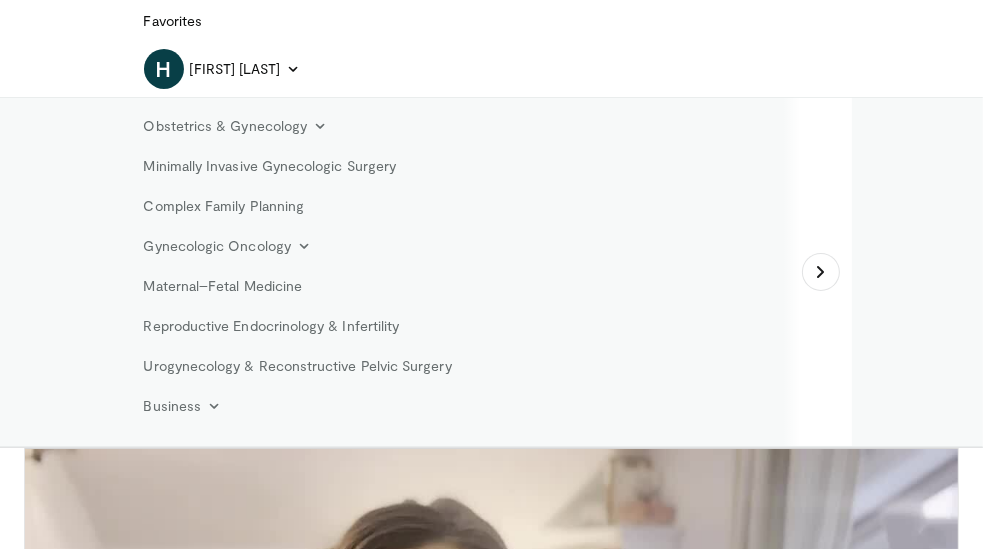 click at bounding box center (45, 955) 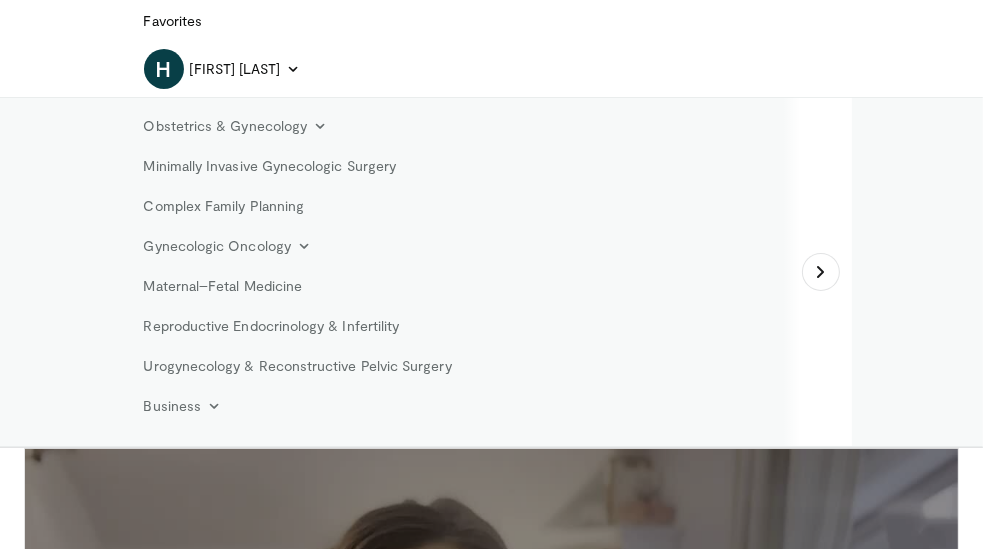 click at bounding box center [491, 712] 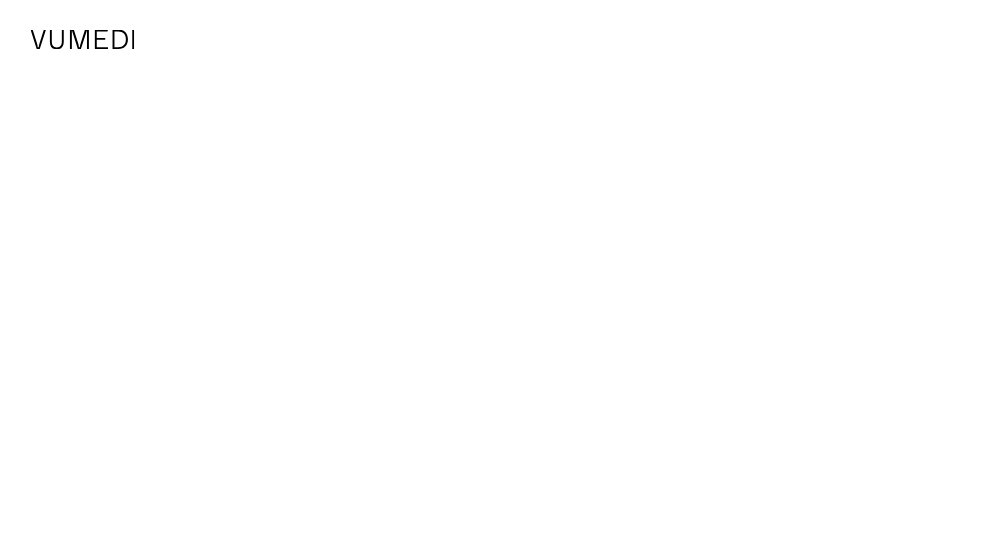 scroll, scrollTop: 0, scrollLeft: 0, axis: both 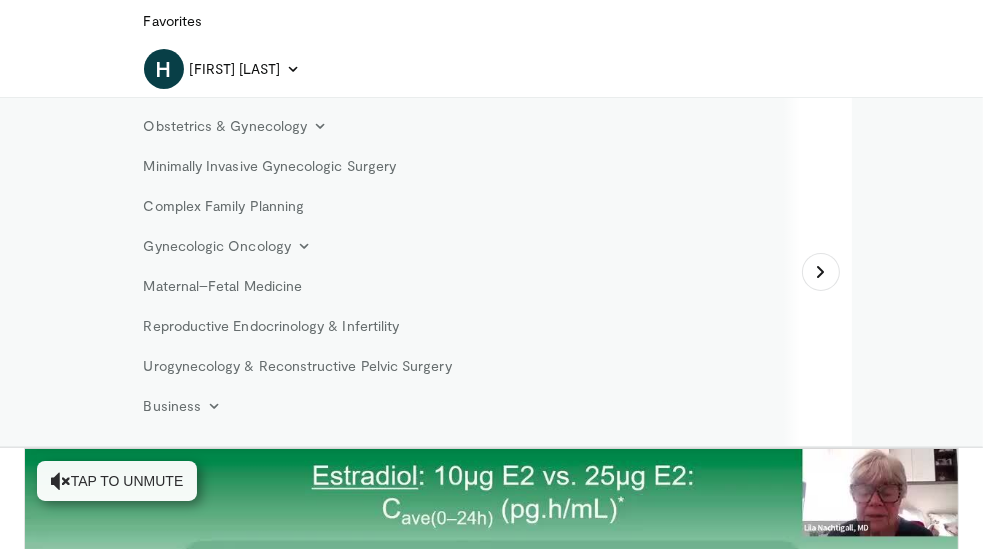 click on "The Inhibited Orgasm Response of Menopause" at bounding box center [360, 1637] 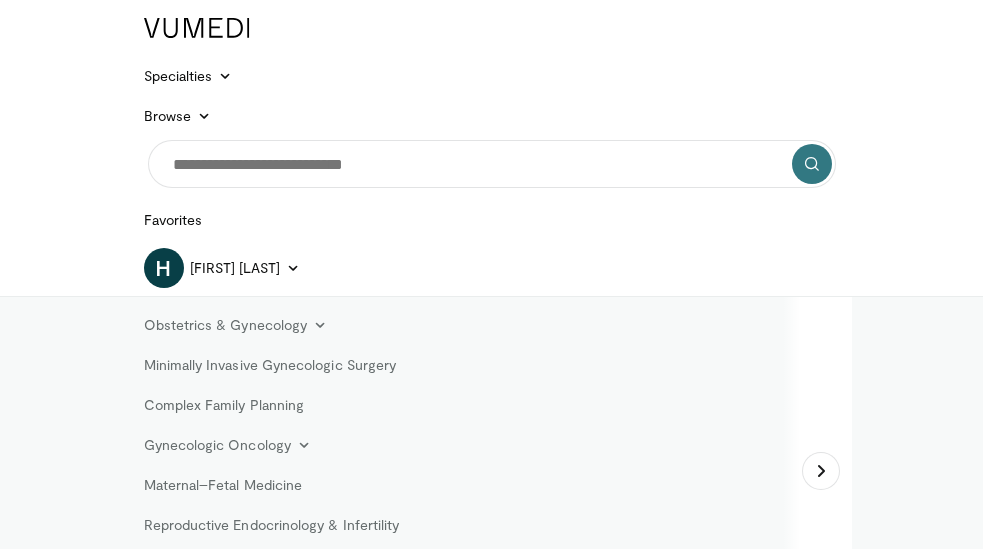 scroll, scrollTop: 0, scrollLeft: 0, axis: both 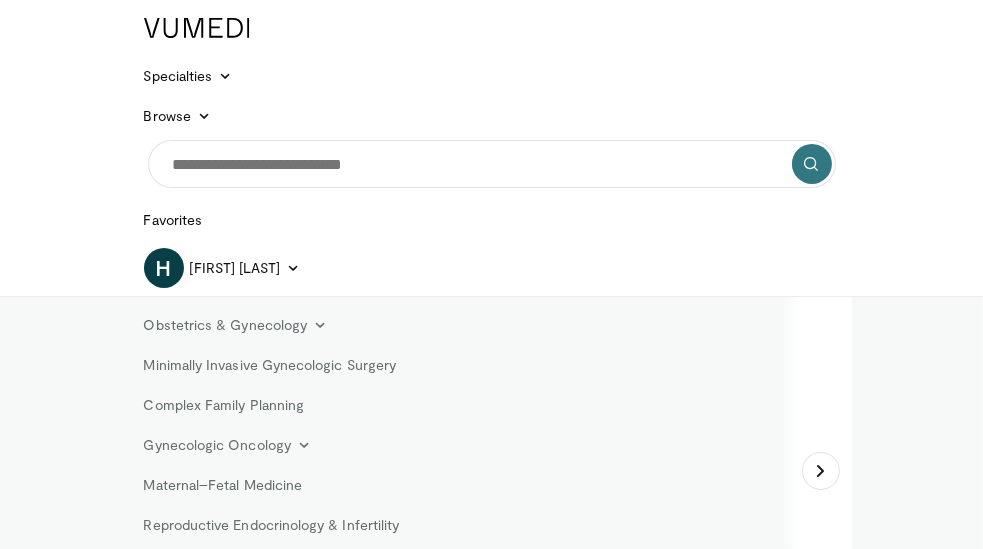 click at bounding box center (491, 911) 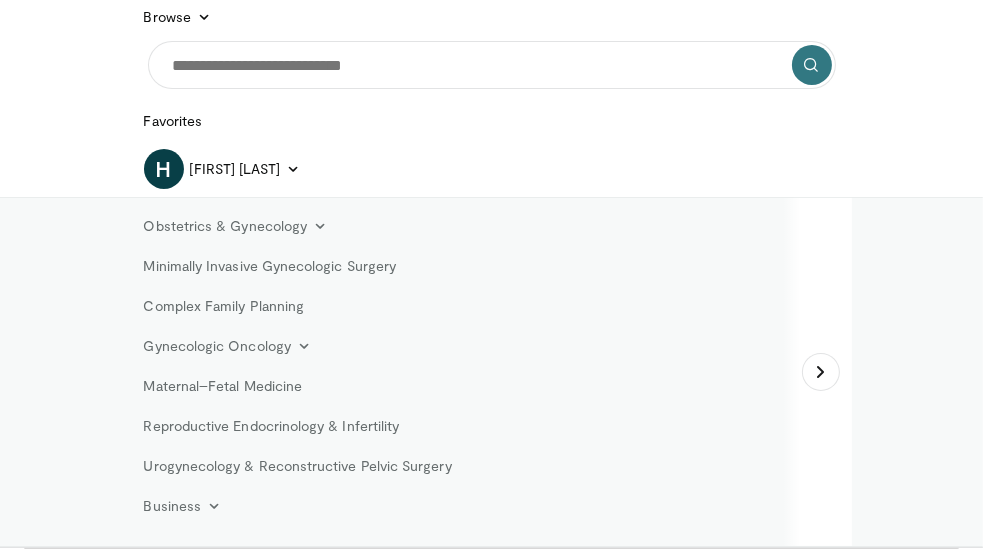click at bounding box center (491, 812) 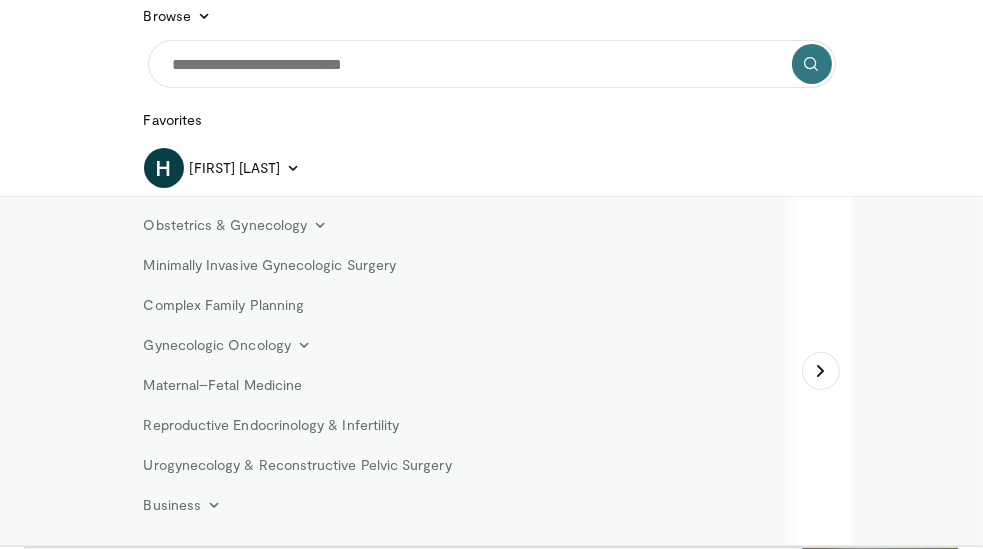 scroll, scrollTop: 99, scrollLeft: 0, axis: vertical 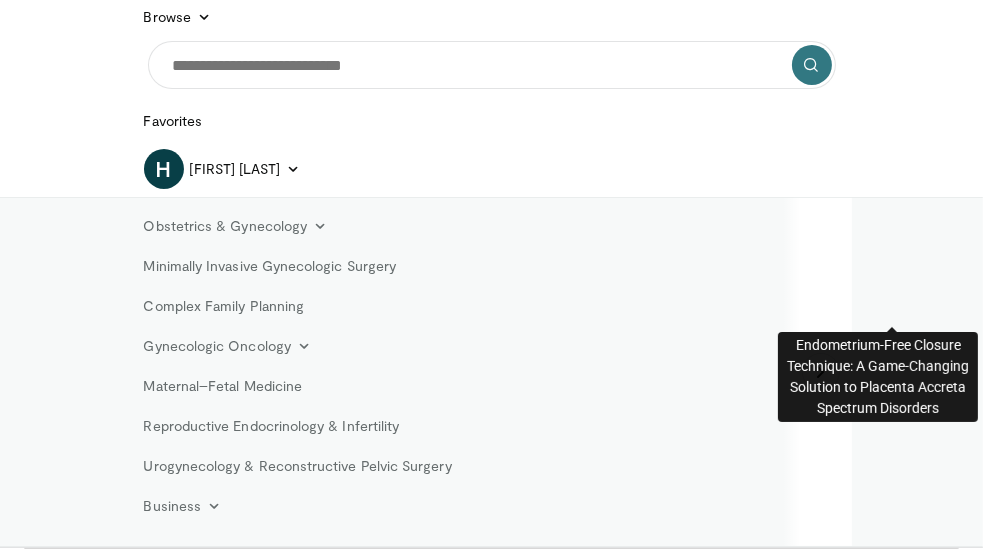 click on "Endometrium-Free Closure Technique: A Game-Changing Solution to Plac…" at bounding box center [457, 4588] 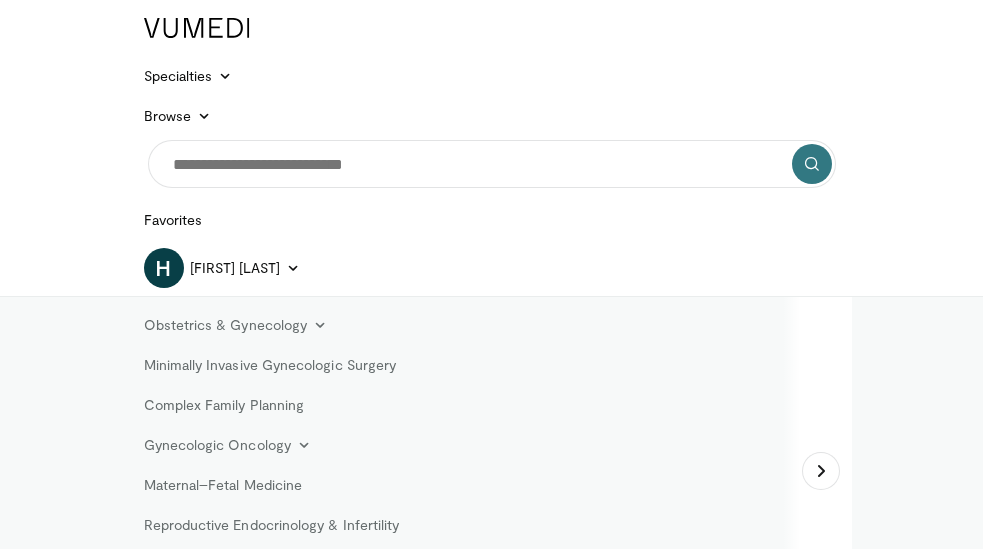 scroll, scrollTop: 0, scrollLeft: 0, axis: both 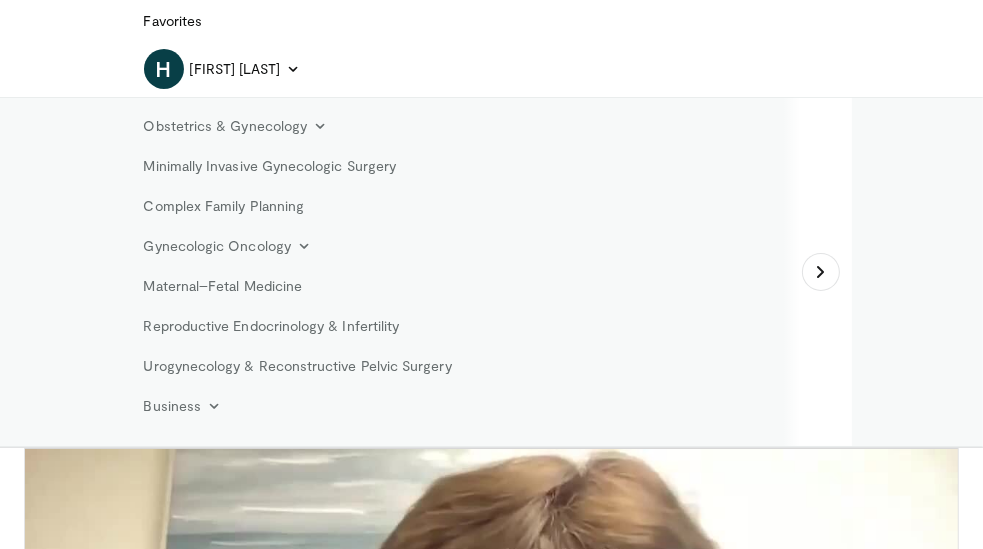 click on "1.25x" at bounding box center [812, 875] 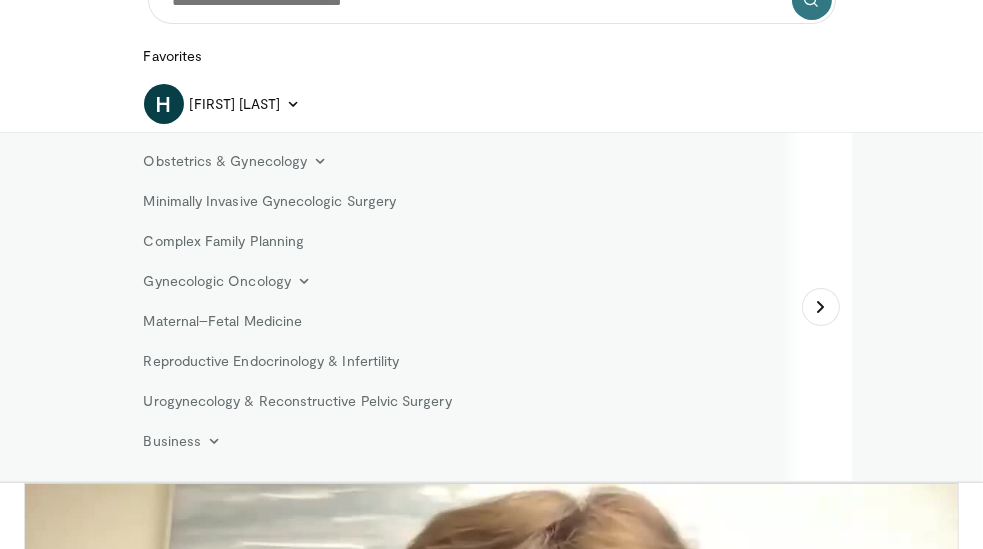 scroll, scrollTop: 0, scrollLeft: 0, axis: both 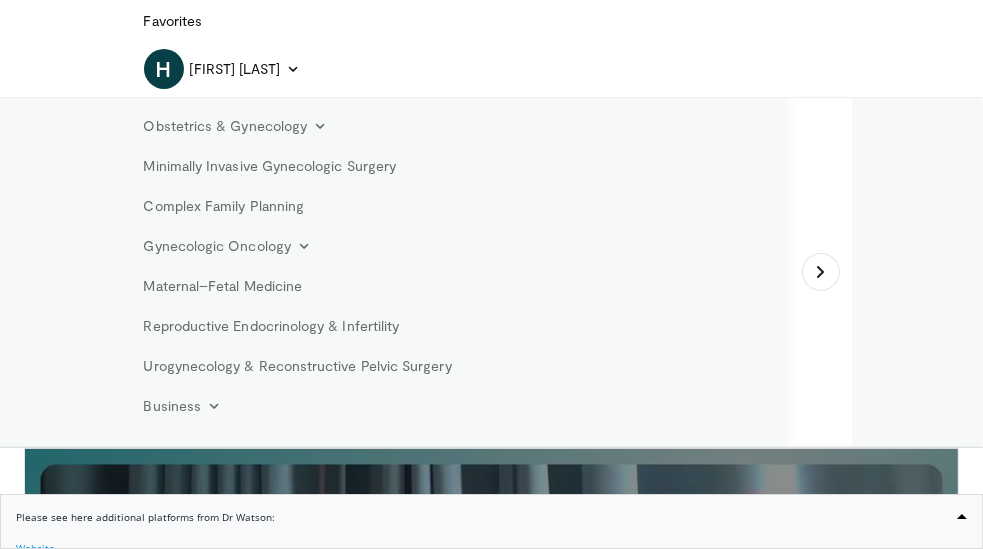 click at bounding box center (492, 712) 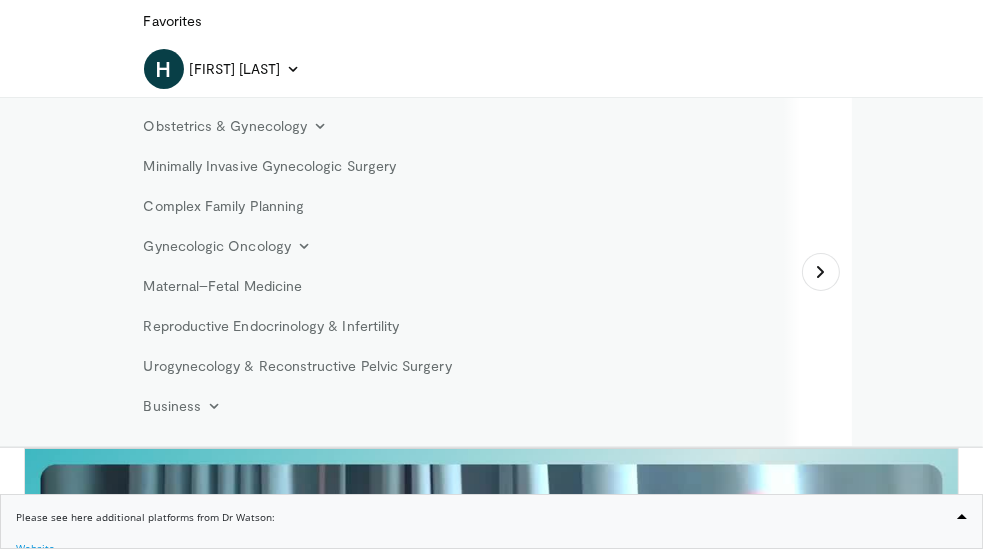 click at bounding box center (45, 955) 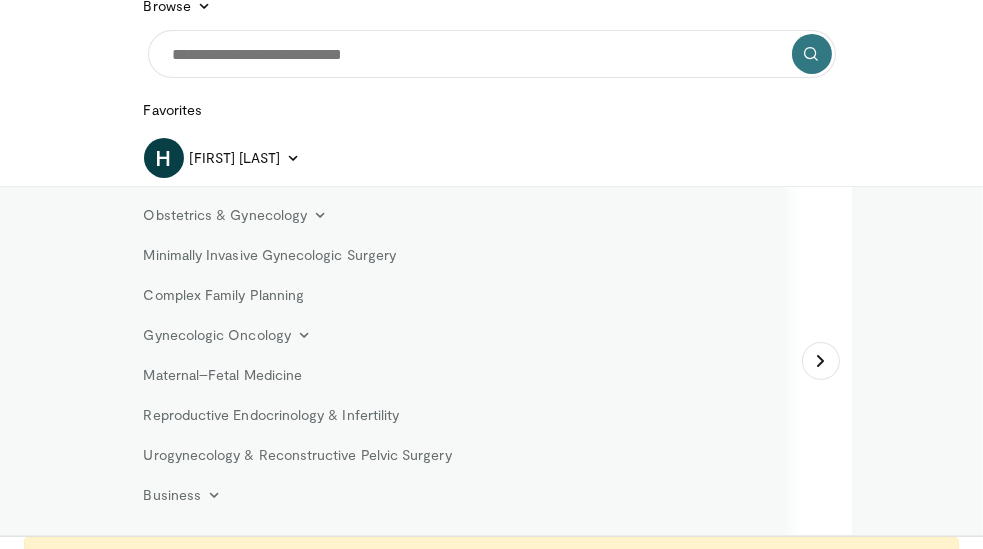 scroll, scrollTop: 199, scrollLeft: 0, axis: vertical 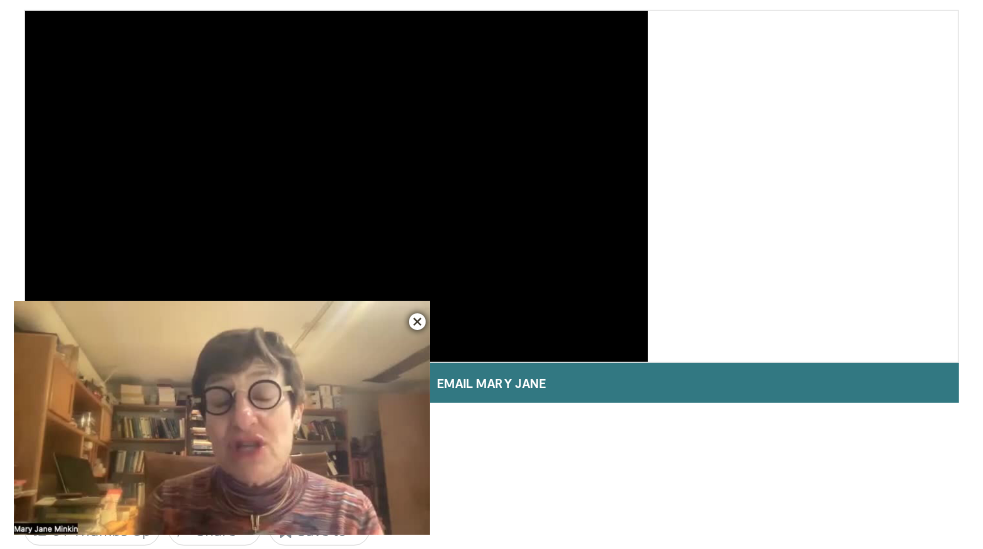 click at bounding box center [112, 3500] 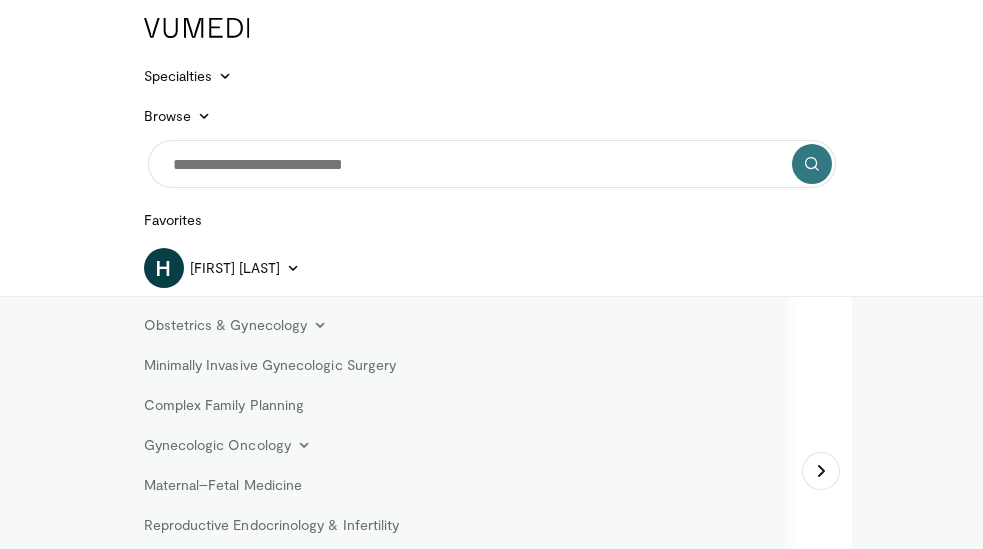 scroll, scrollTop: 0, scrollLeft: 0, axis: both 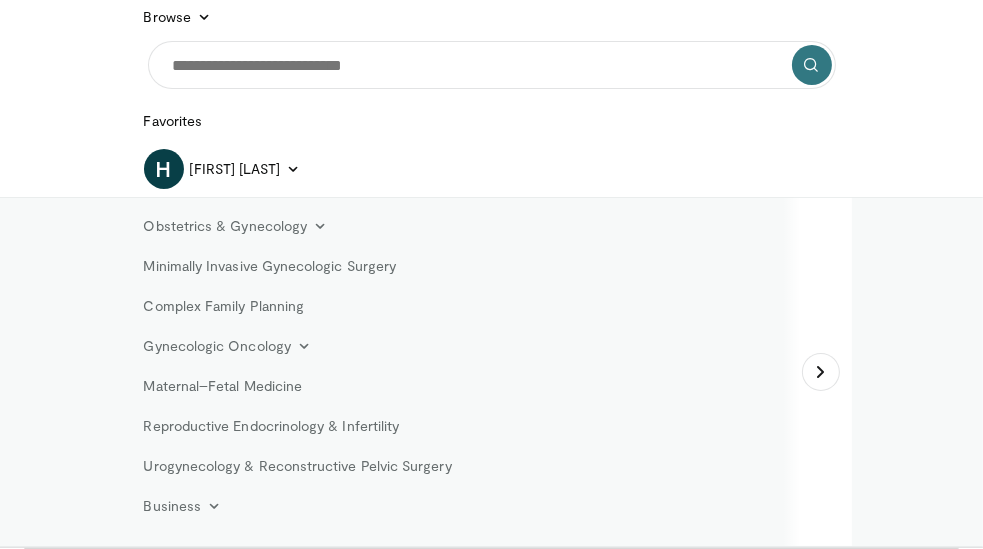 click on "1x" at bounding box center [812, 935] 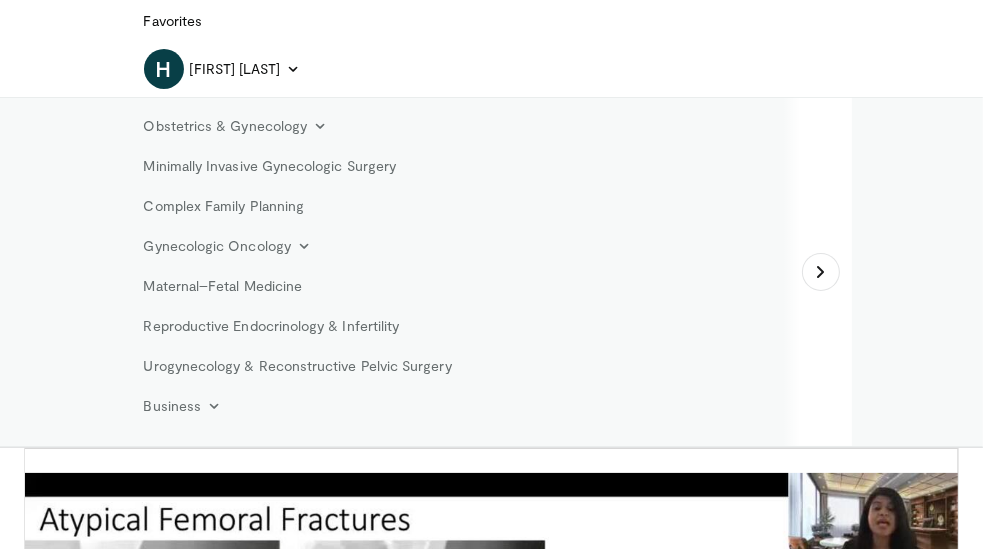 click on "In-Office Knee Injection Technique: Tips for Success" at bounding box center (491, 2742) 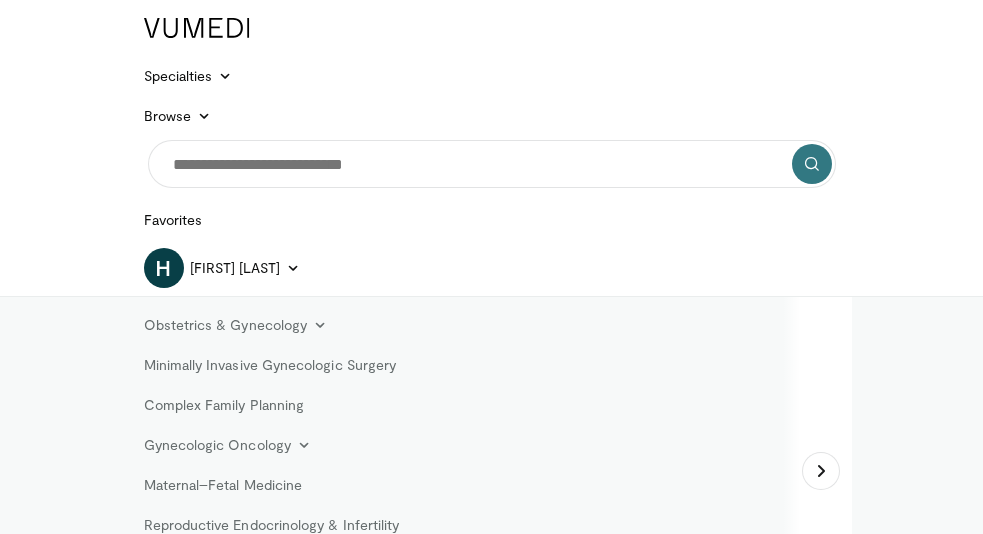 scroll, scrollTop: 0, scrollLeft: 0, axis: both 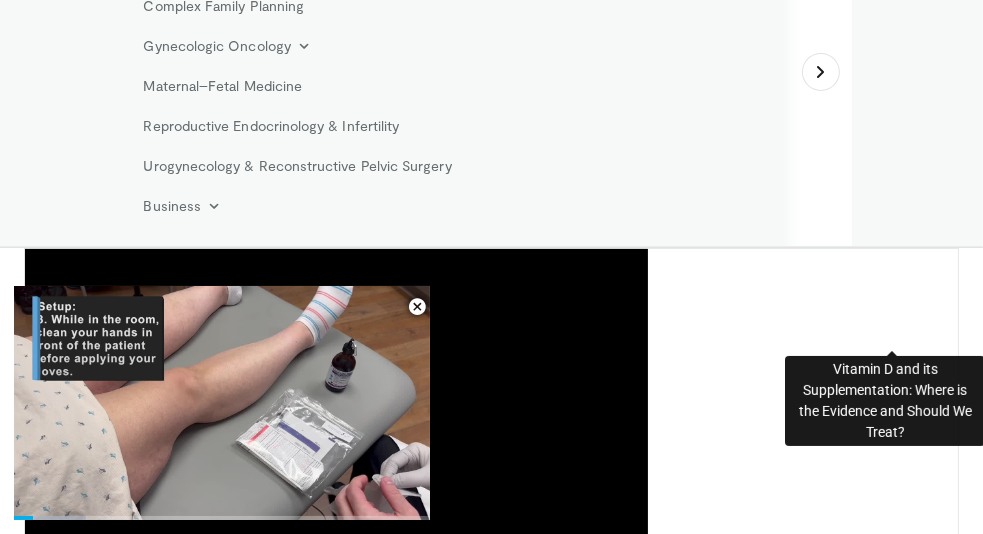 click on "Vitamin D and its Supplementation: Where is the Evidence and Should …" at bounding box center (449, 5763) 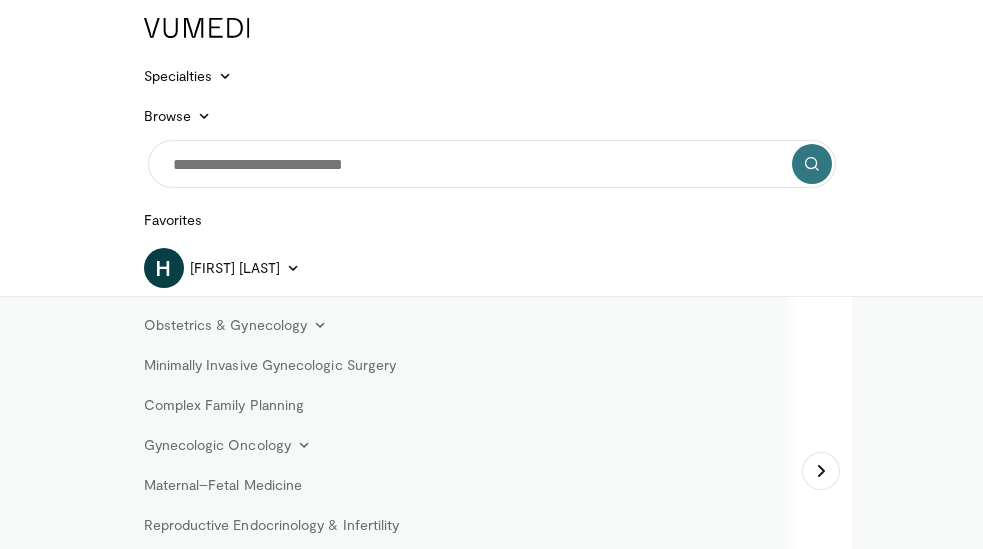 scroll, scrollTop: 0, scrollLeft: 0, axis: both 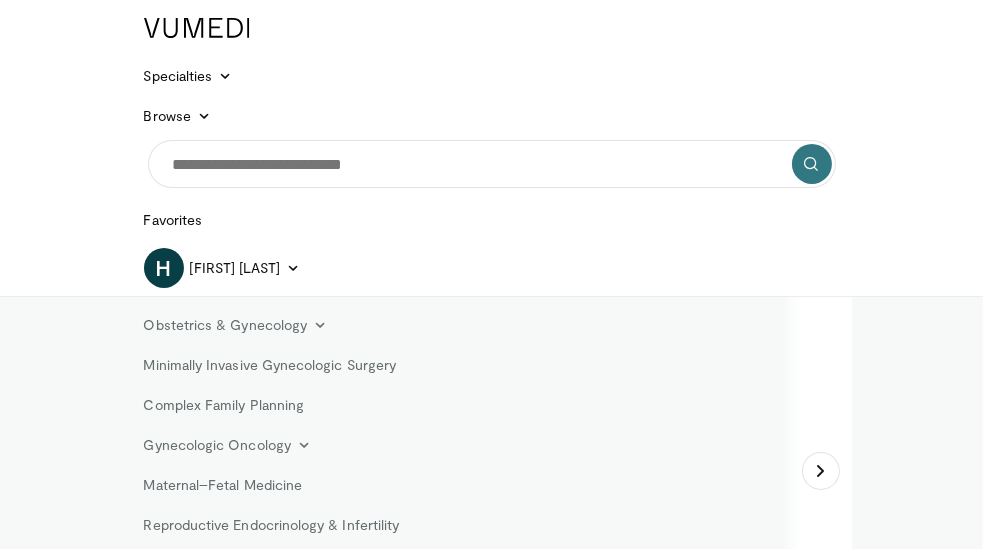 click on "10 seconds
Tap to unmute" at bounding box center [491, 911] 